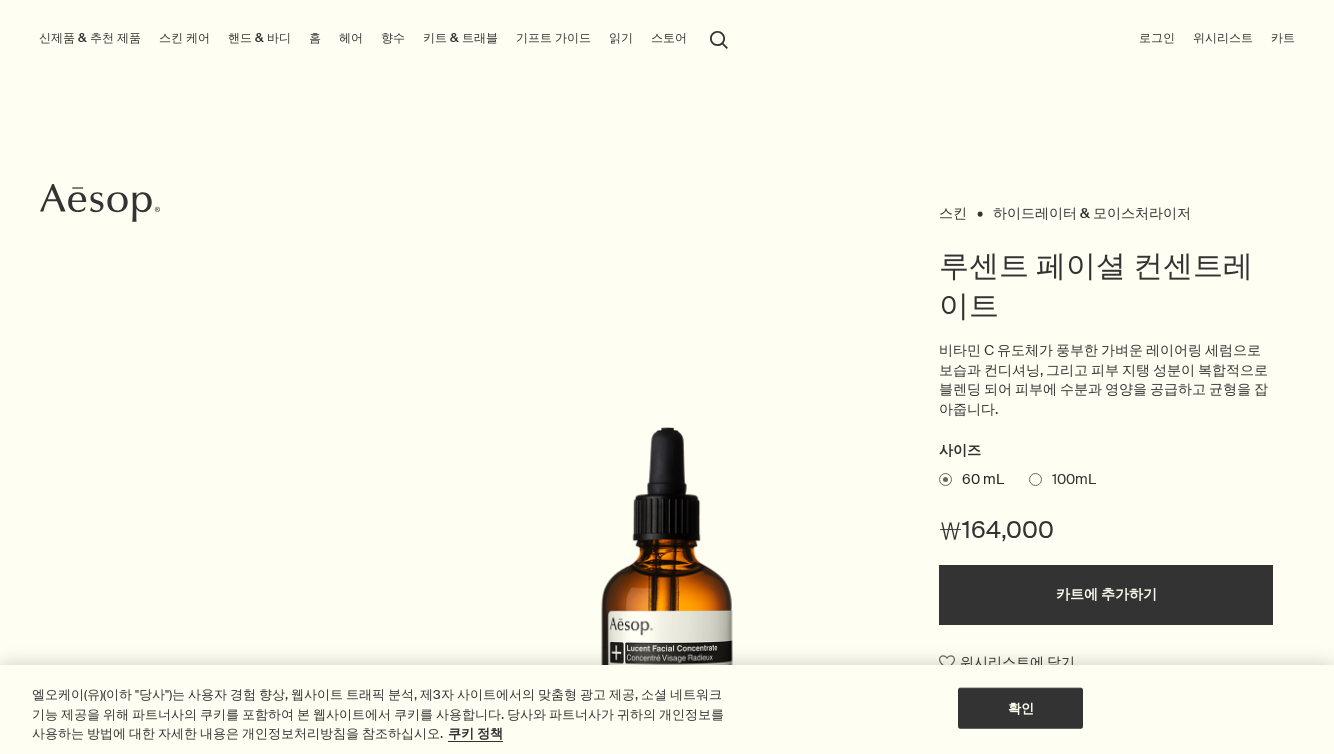 scroll, scrollTop: 0, scrollLeft: 0, axis: both 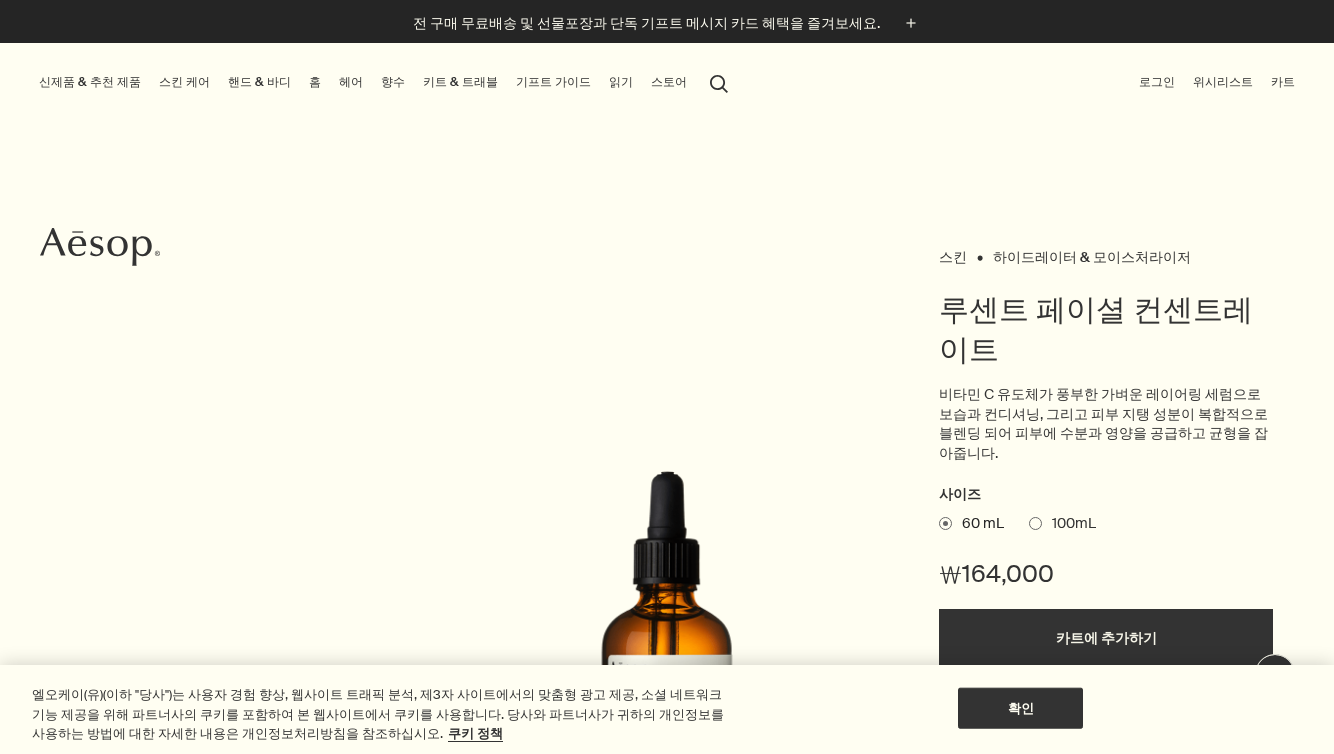 click on "스킨 케어" at bounding box center (184, 82) 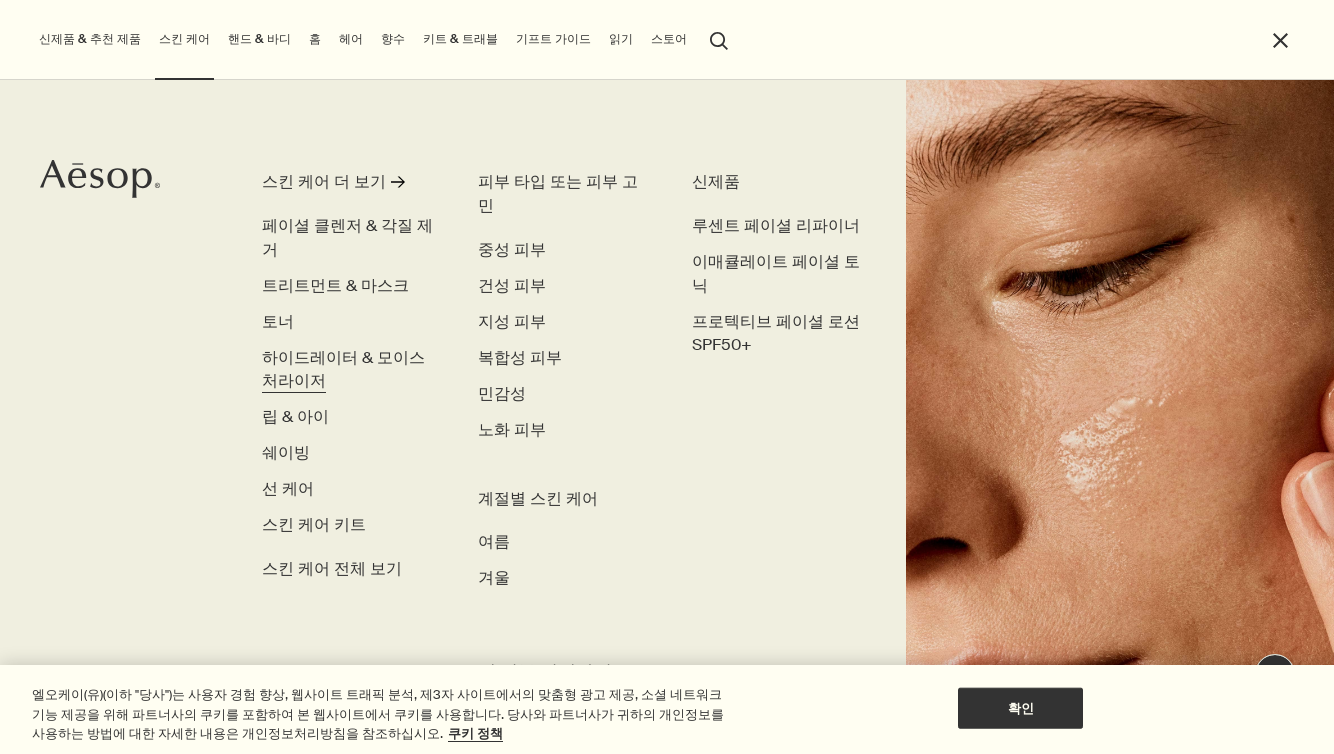 click on "하이드레이터 & 모이스처라이저" at bounding box center [343, 369] 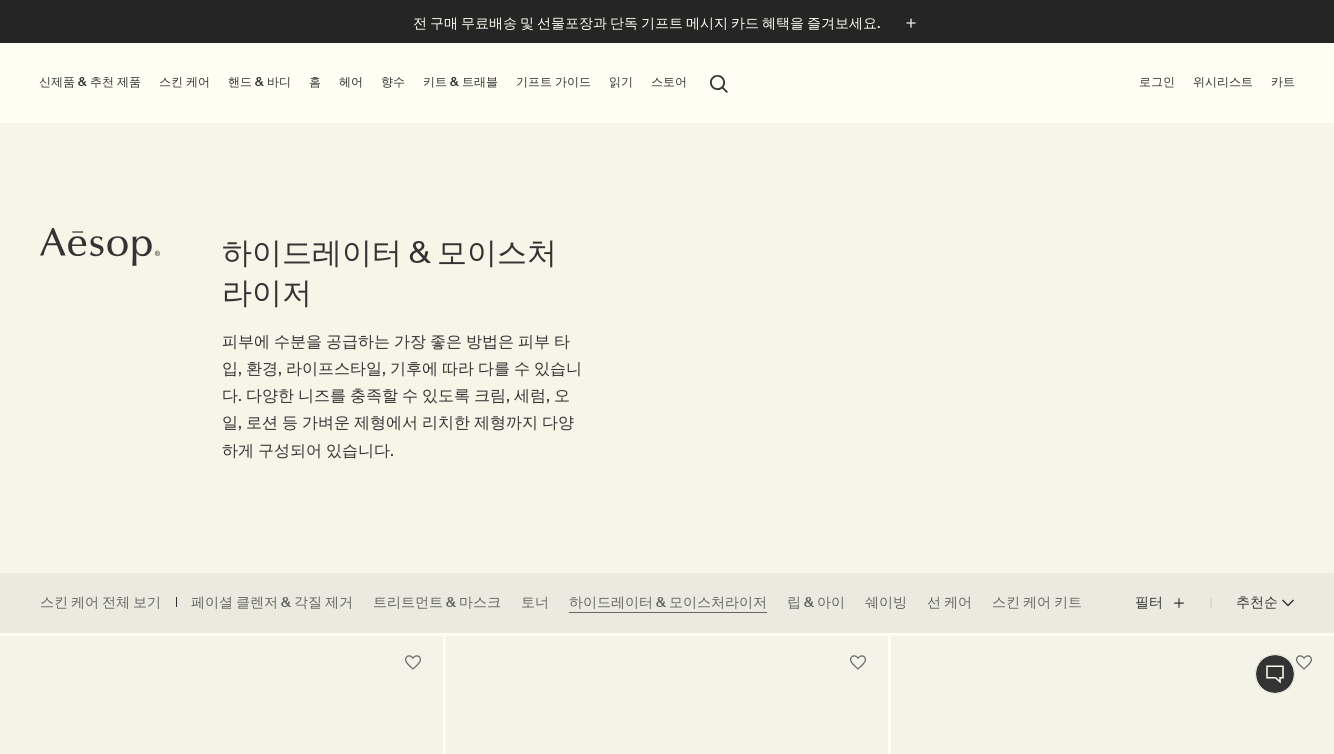 scroll, scrollTop: 324, scrollLeft: 0, axis: vertical 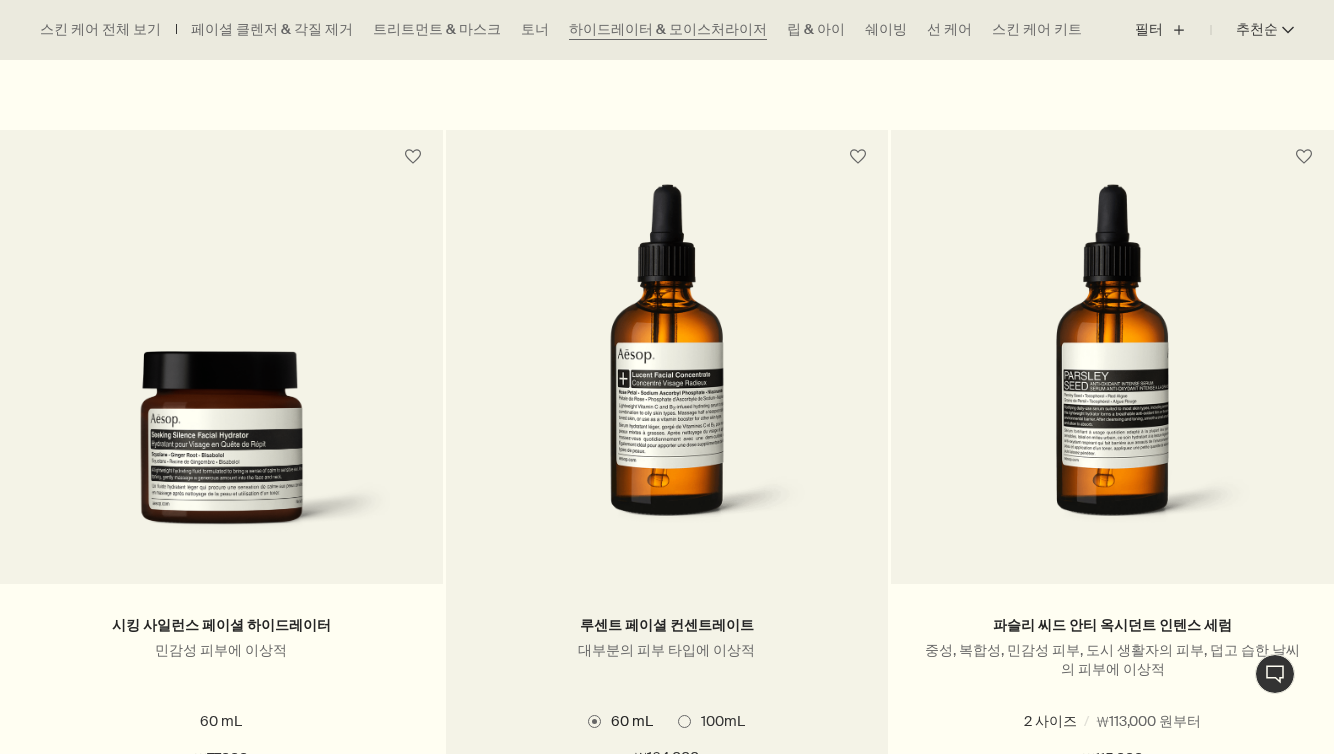 click at bounding box center [666, 369] 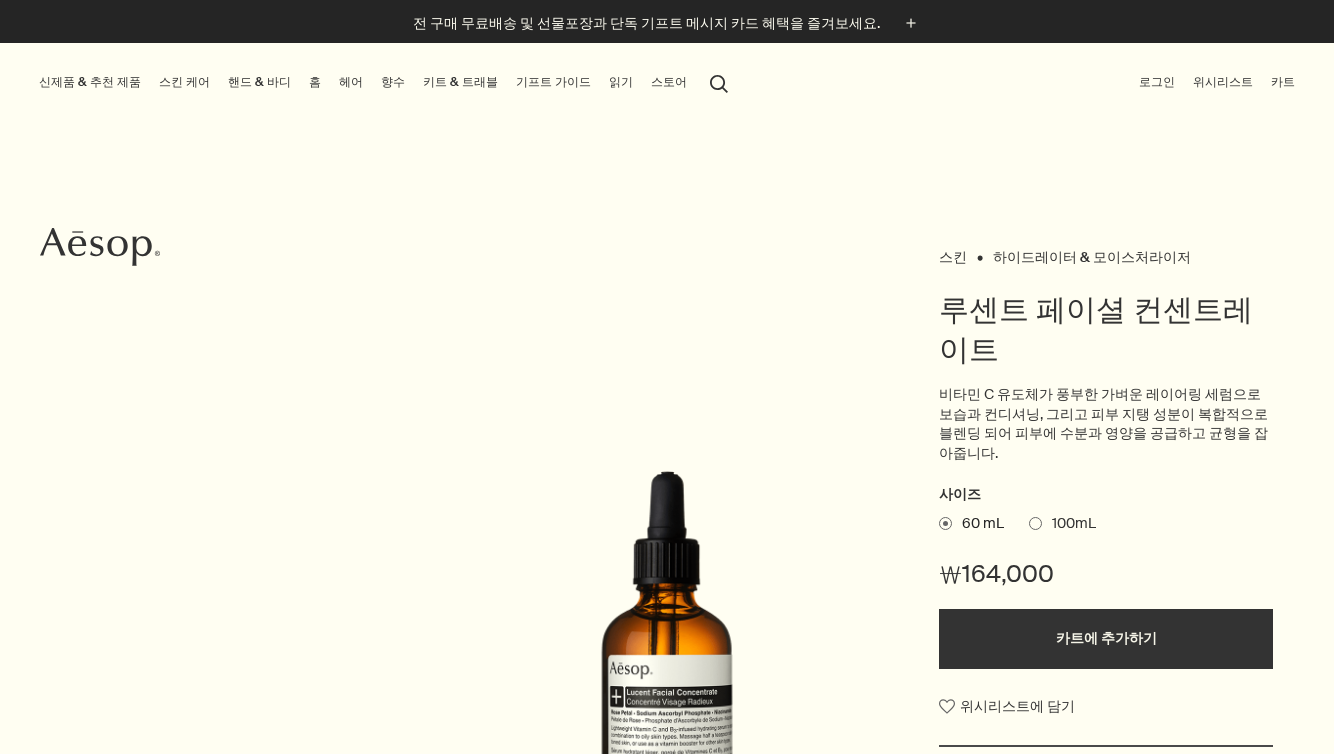 scroll, scrollTop: 0, scrollLeft: 0, axis: both 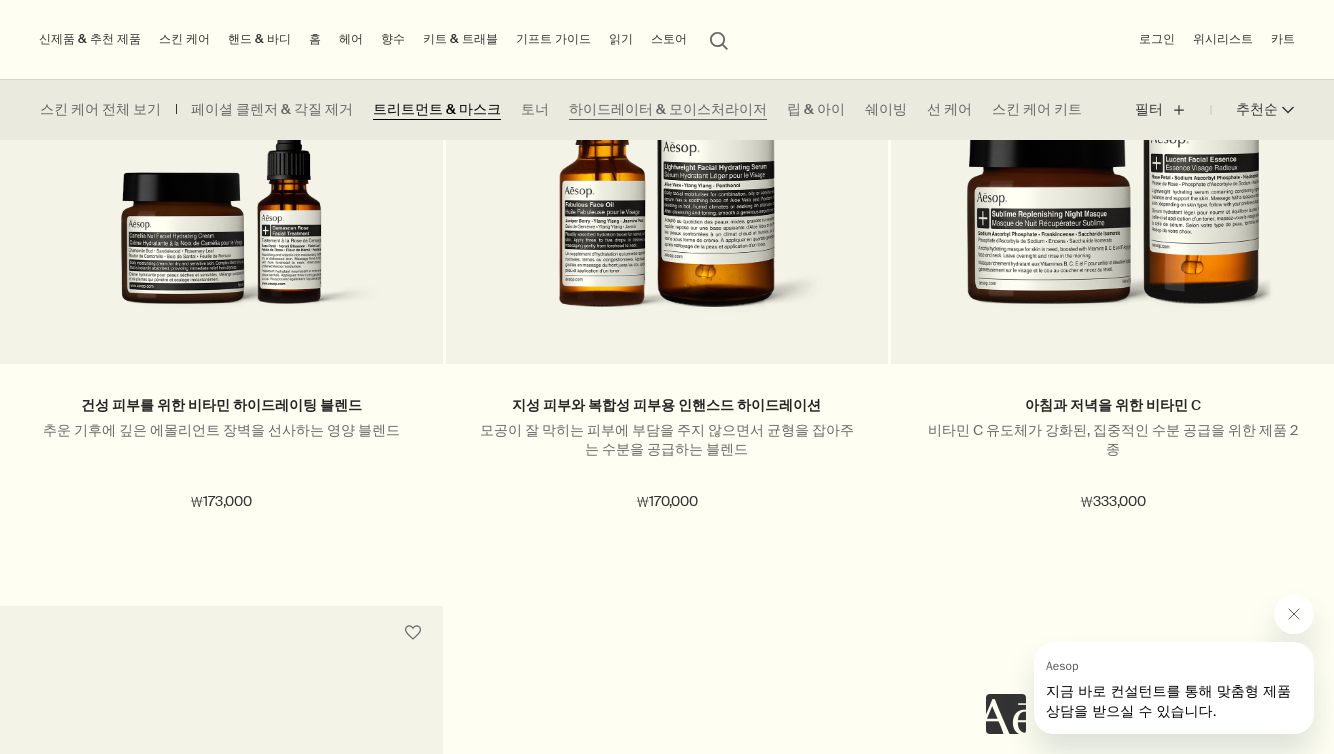 click on "트리트먼트 & 마스크" at bounding box center [437, 110] 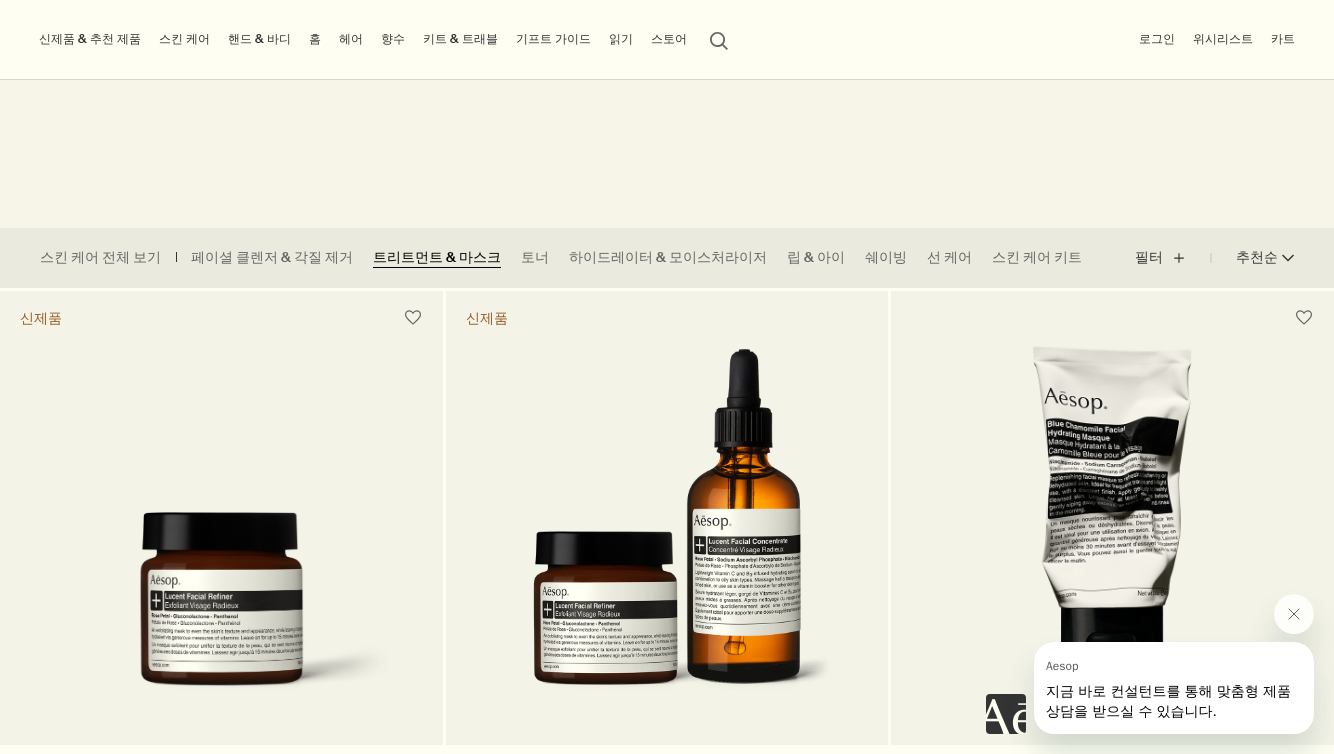 scroll, scrollTop: 250, scrollLeft: 0, axis: vertical 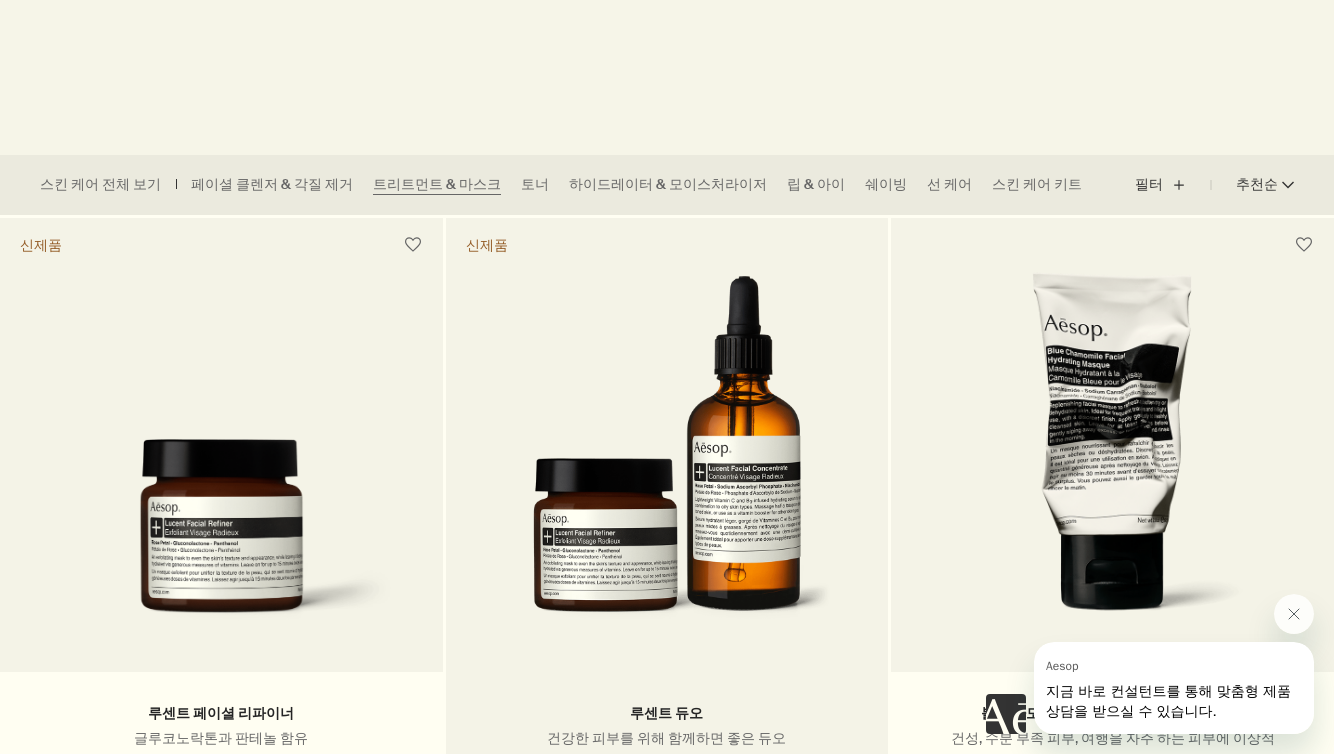 click at bounding box center (667, 457) 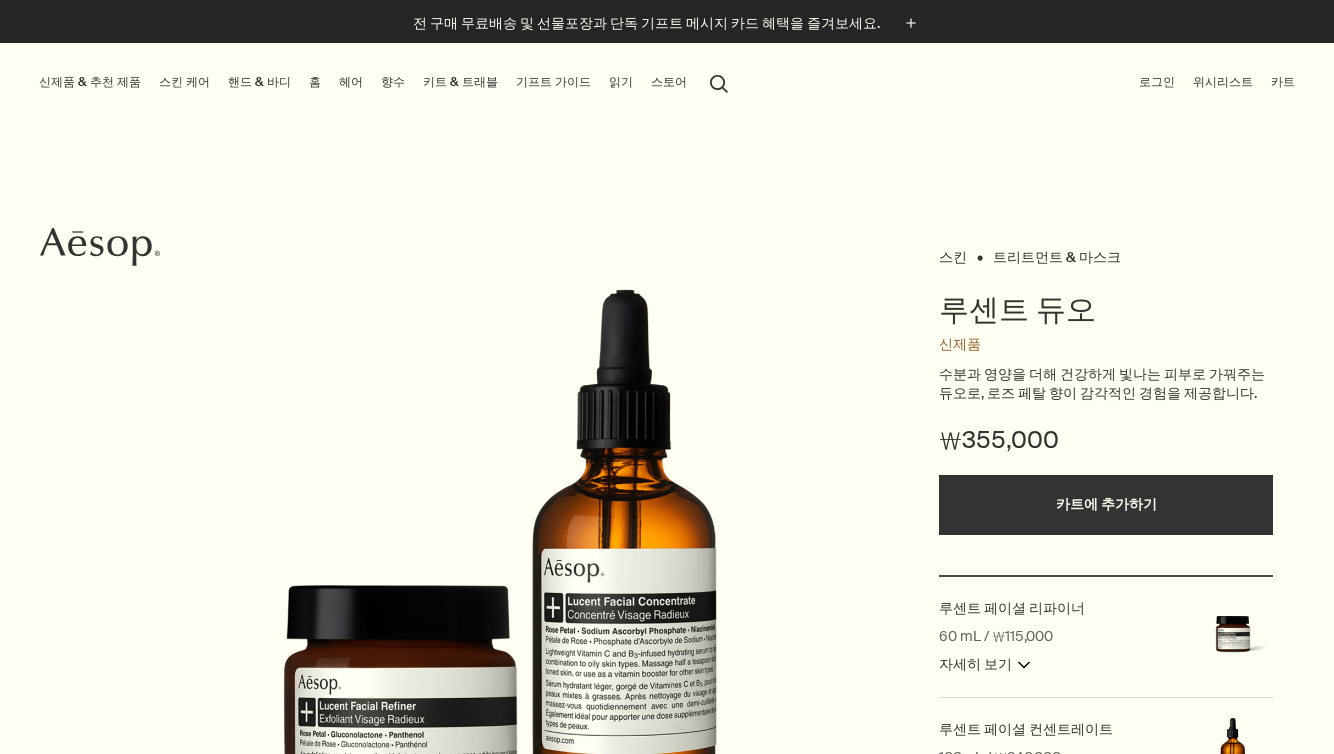 scroll, scrollTop: 0, scrollLeft: 0, axis: both 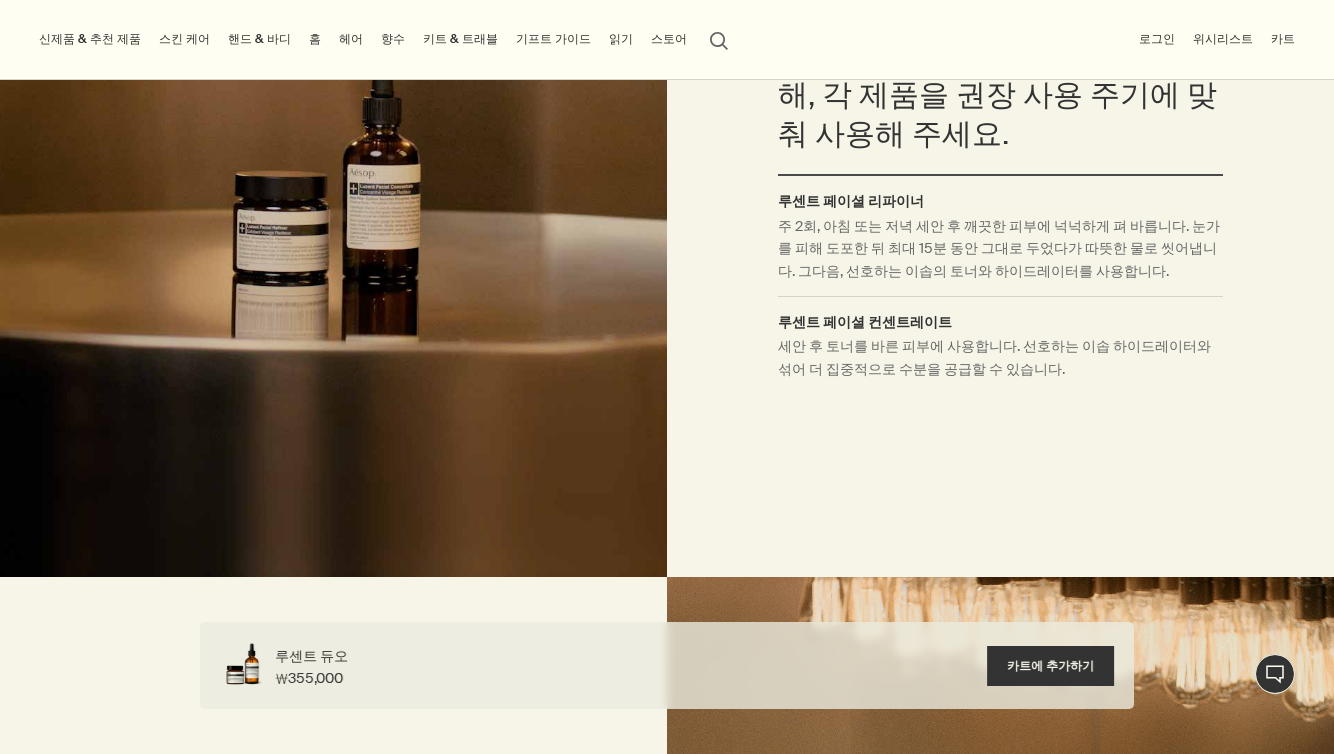 click on "스킨 케어" at bounding box center (184, 39) 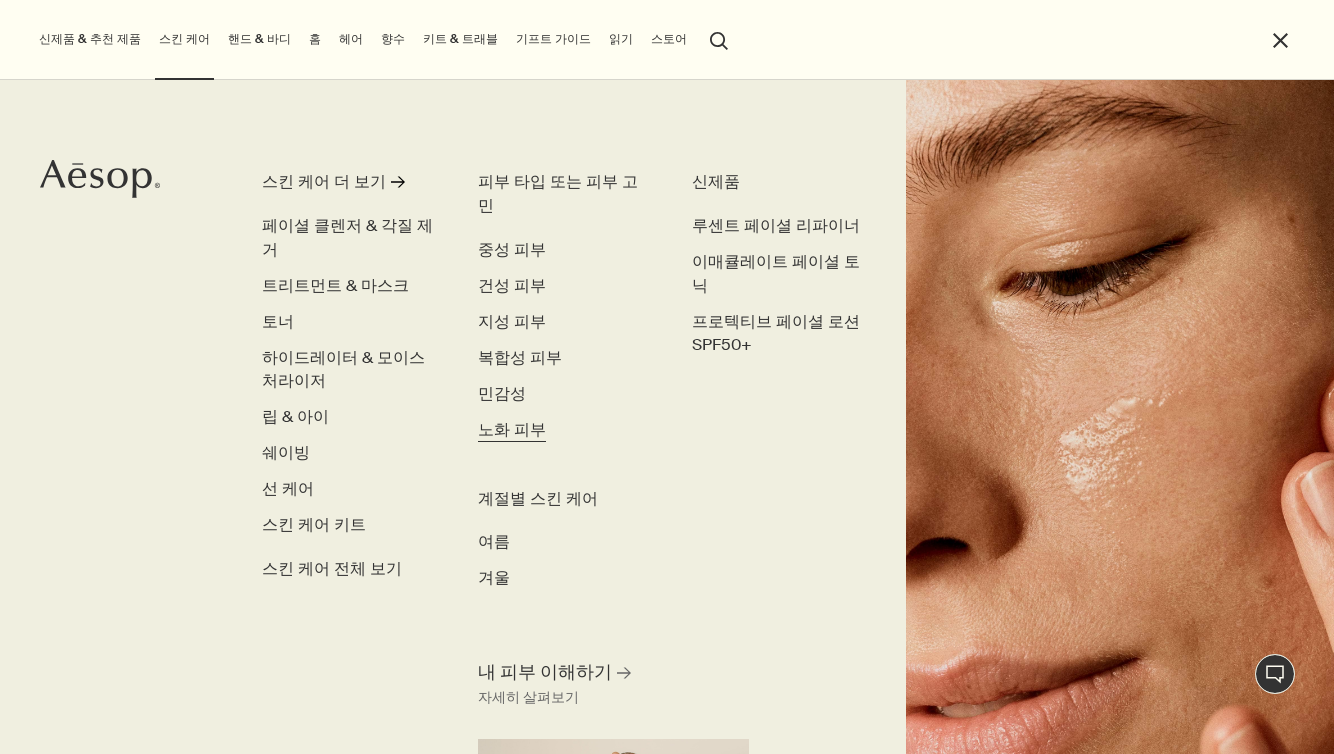 click on "노화 피부" at bounding box center (512, 429) 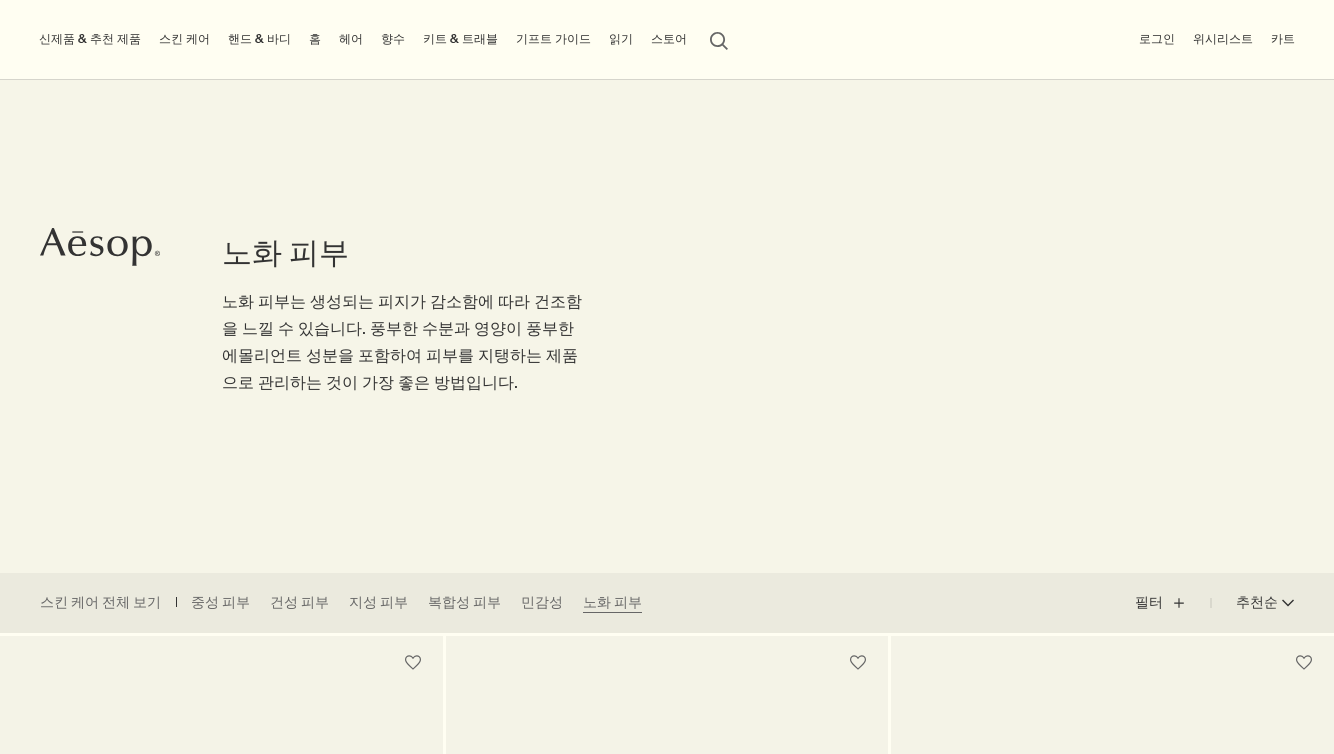 scroll, scrollTop: 413, scrollLeft: 0, axis: vertical 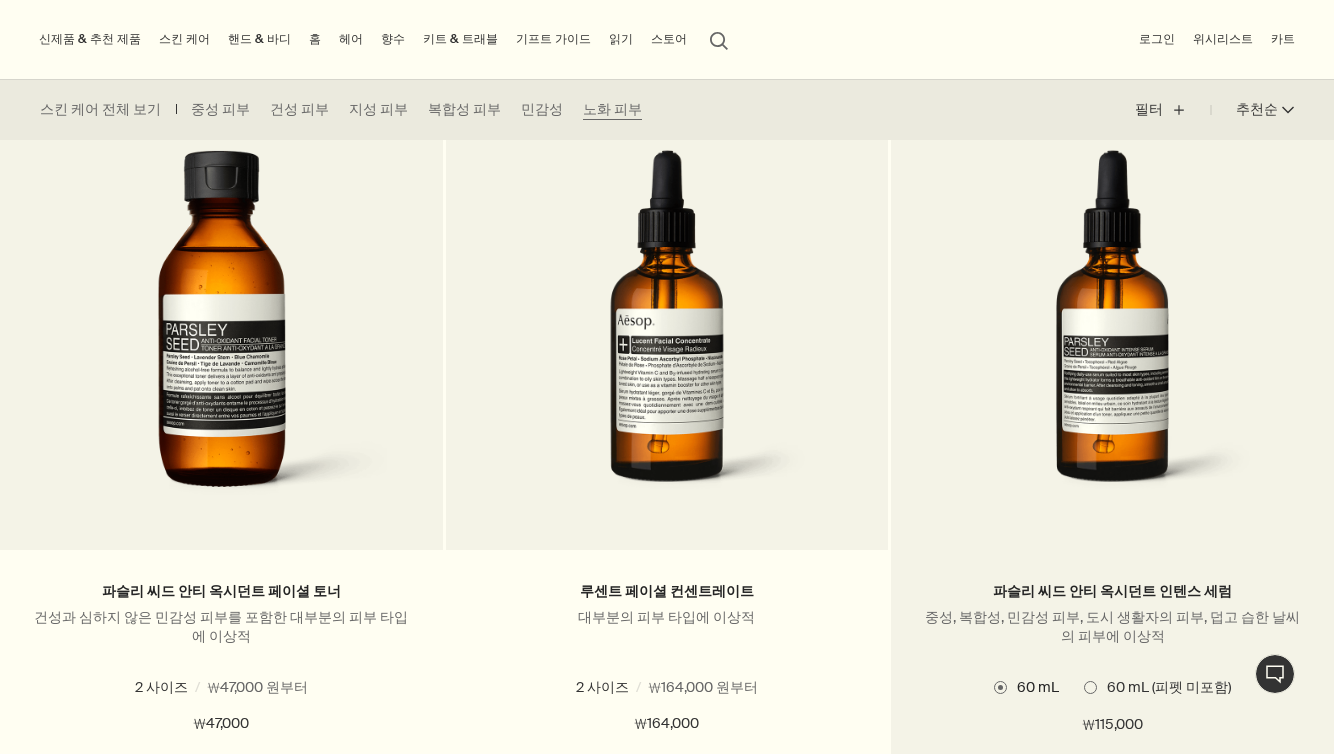 click at bounding box center (1112, 335) 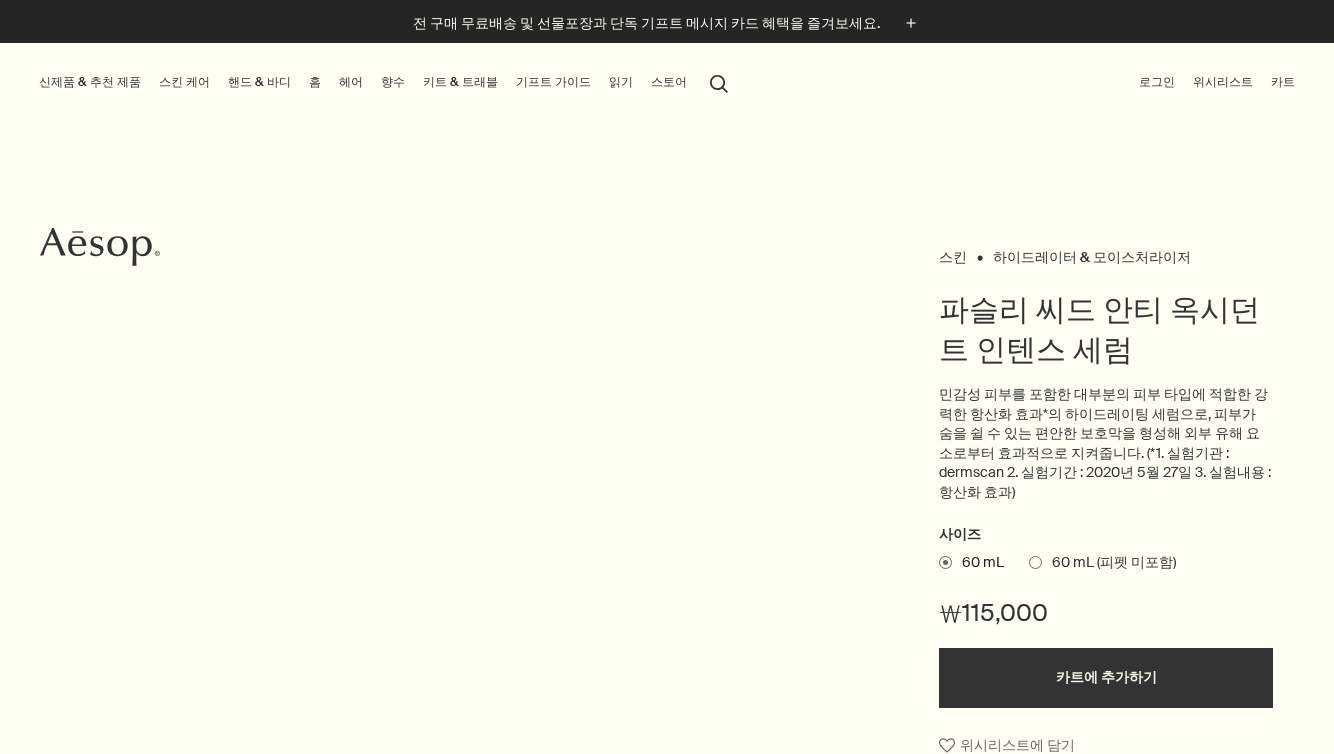 scroll, scrollTop: 0, scrollLeft: 0, axis: both 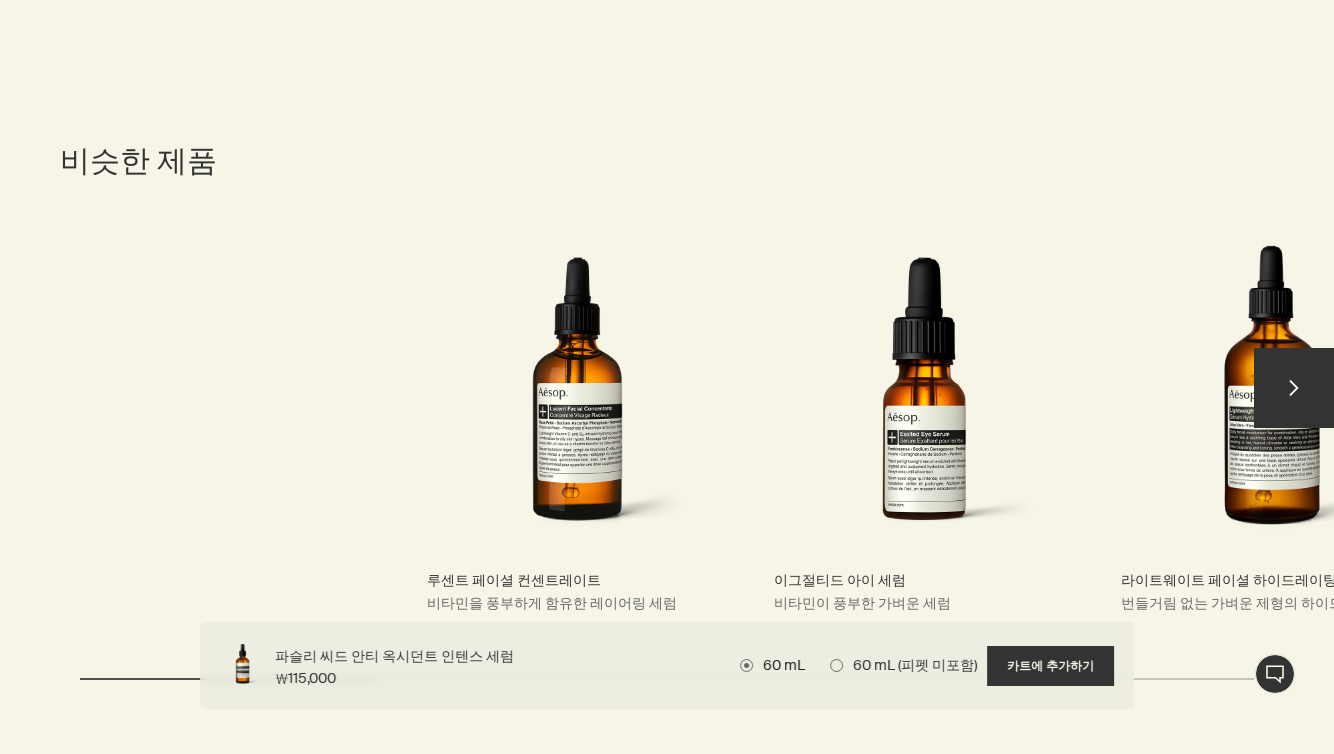 click on "루센트 페이셜 컨센트레이트 비타민을 풍부하게 함유한 레이어링 세럼" at bounding box center (577, 397) 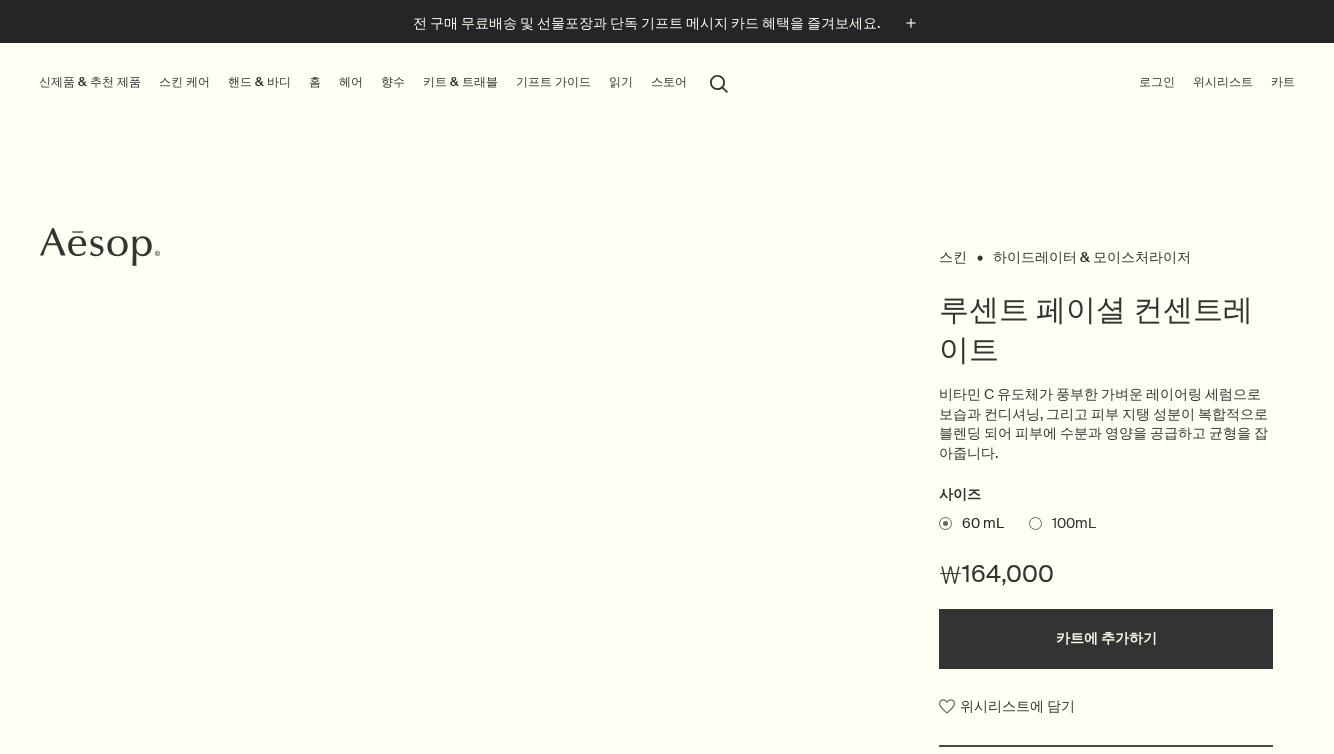 scroll, scrollTop: 0, scrollLeft: 0, axis: both 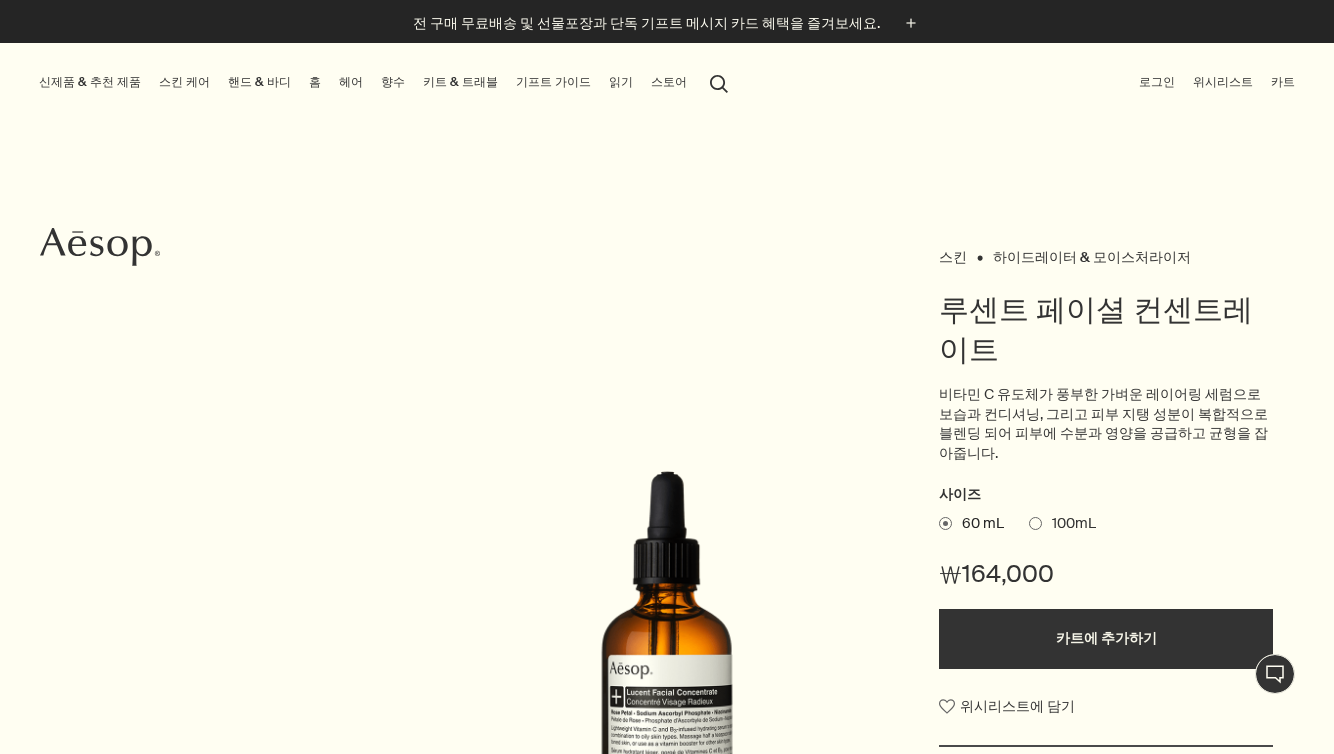 click on "스킨 케어" at bounding box center (184, 82) 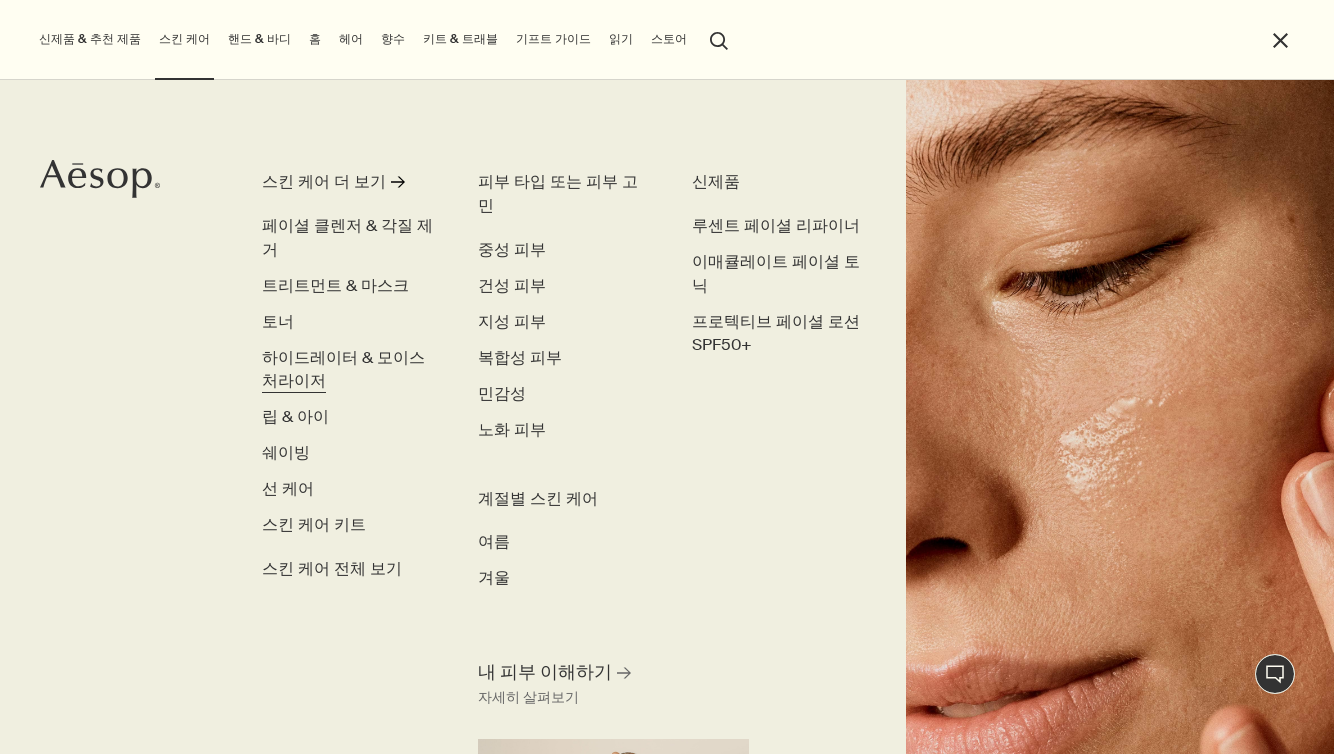 click on "하이드레이터 & 모이스처라이저" at bounding box center (350, 370) 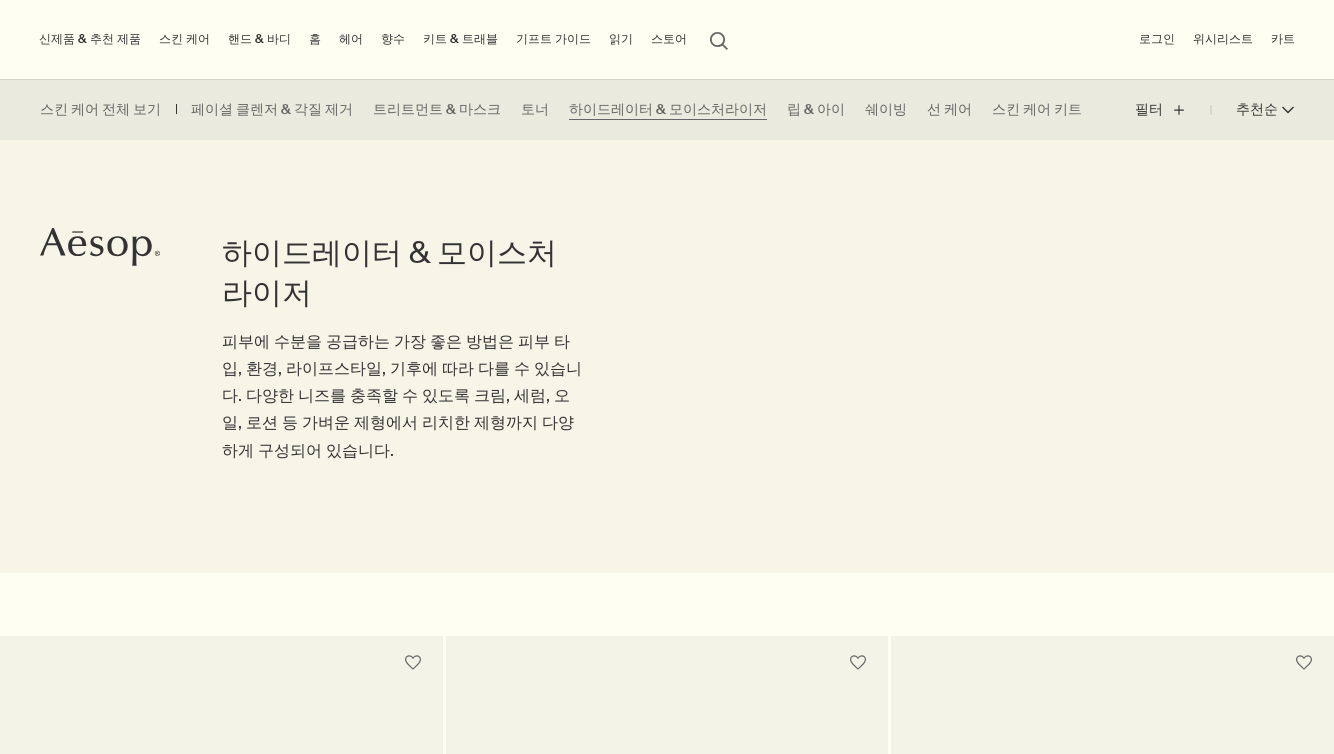 scroll, scrollTop: 631, scrollLeft: 0, axis: vertical 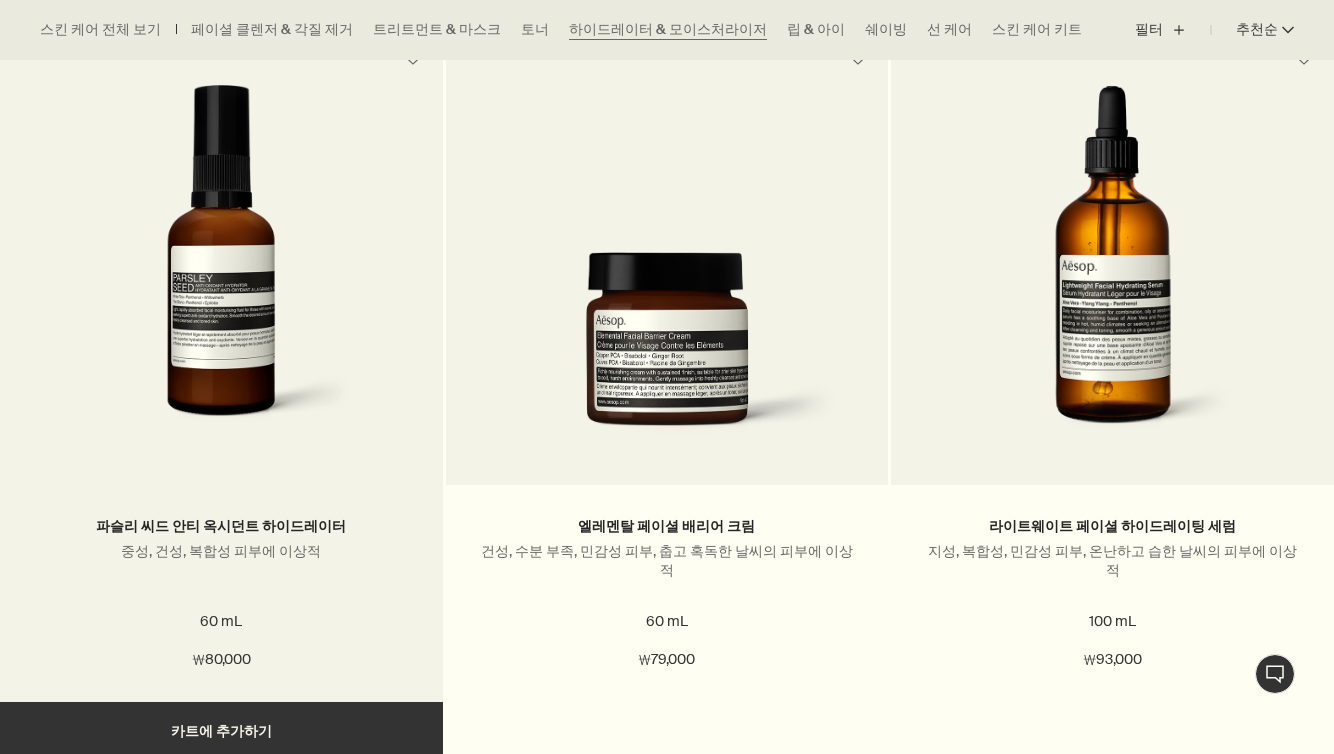 click at bounding box center (221, 270) 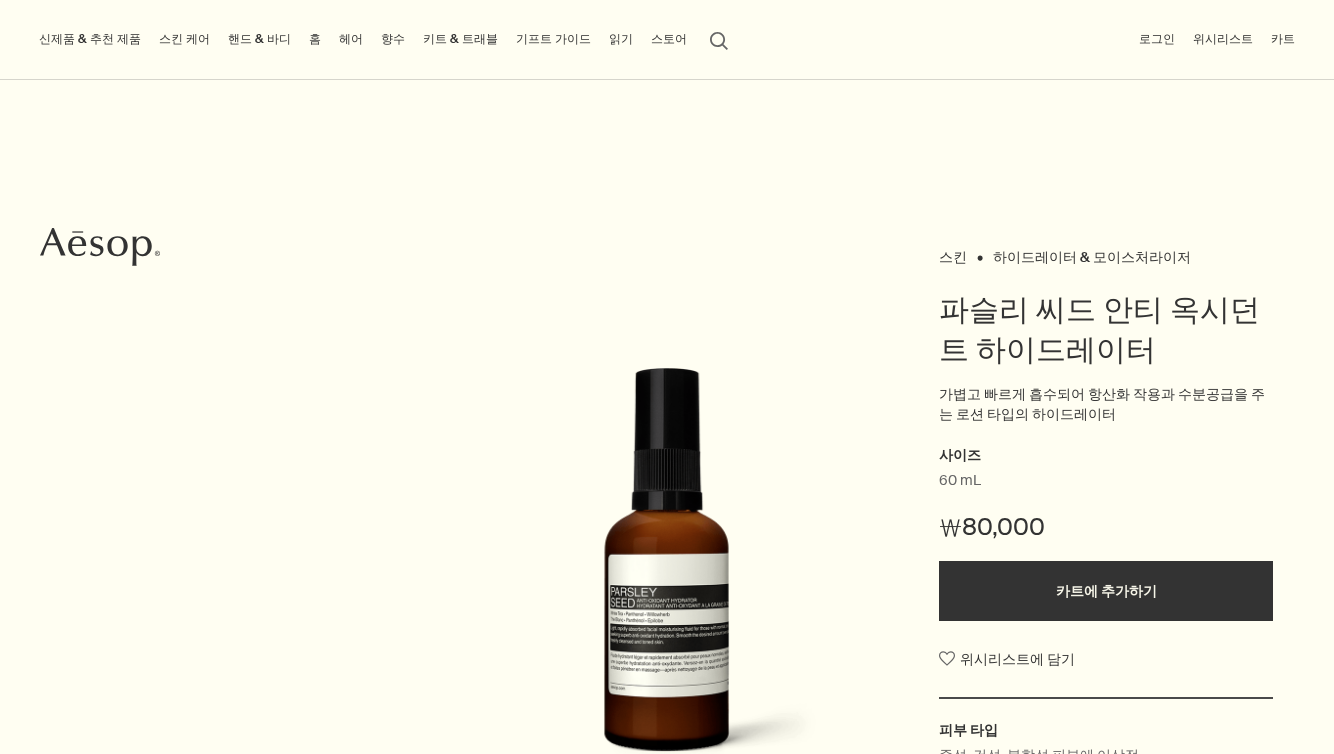 scroll, scrollTop: 530, scrollLeft: 0, axis: vertical 